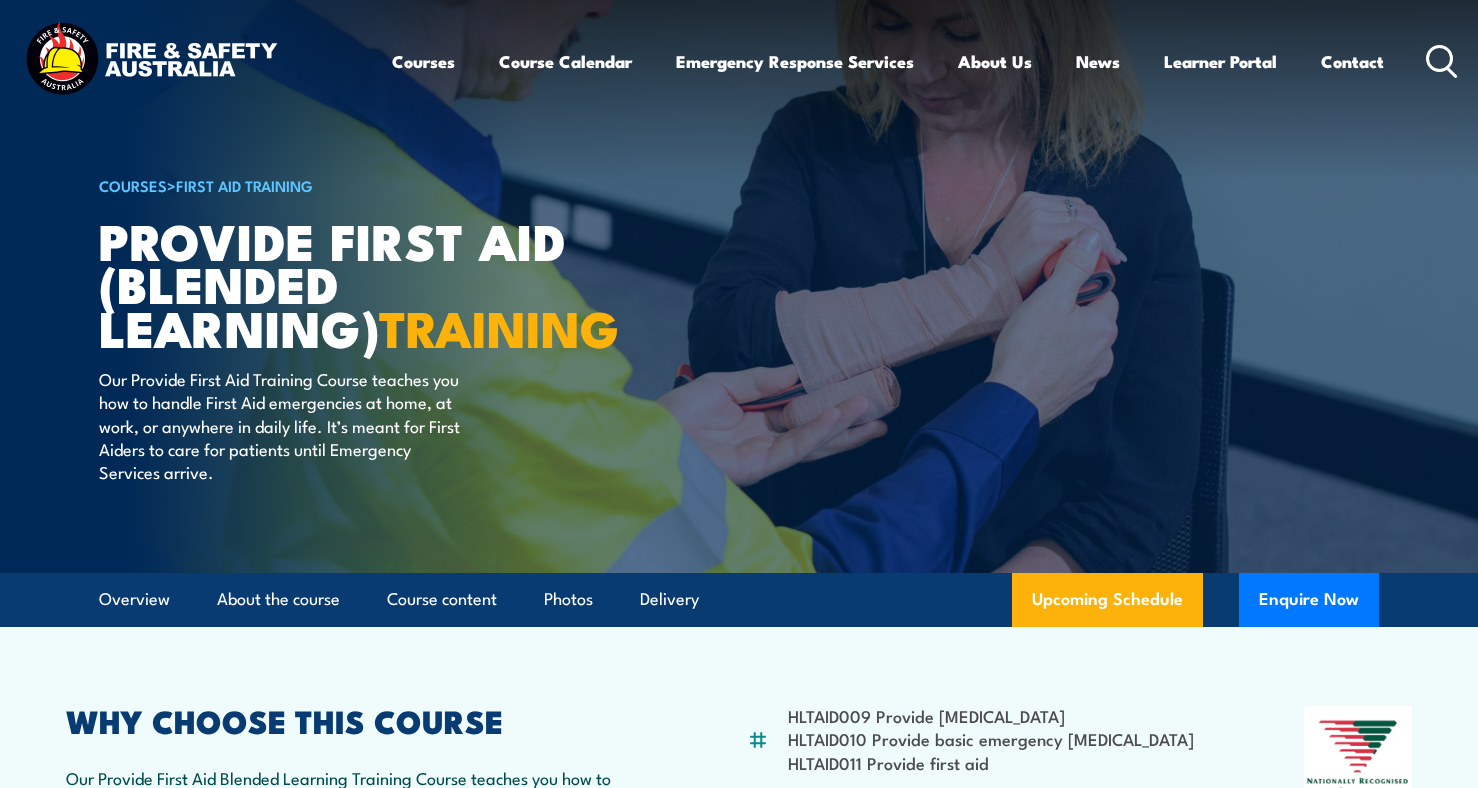 scroll, scrollTop: 0, scrollLeft: 0, axis: both 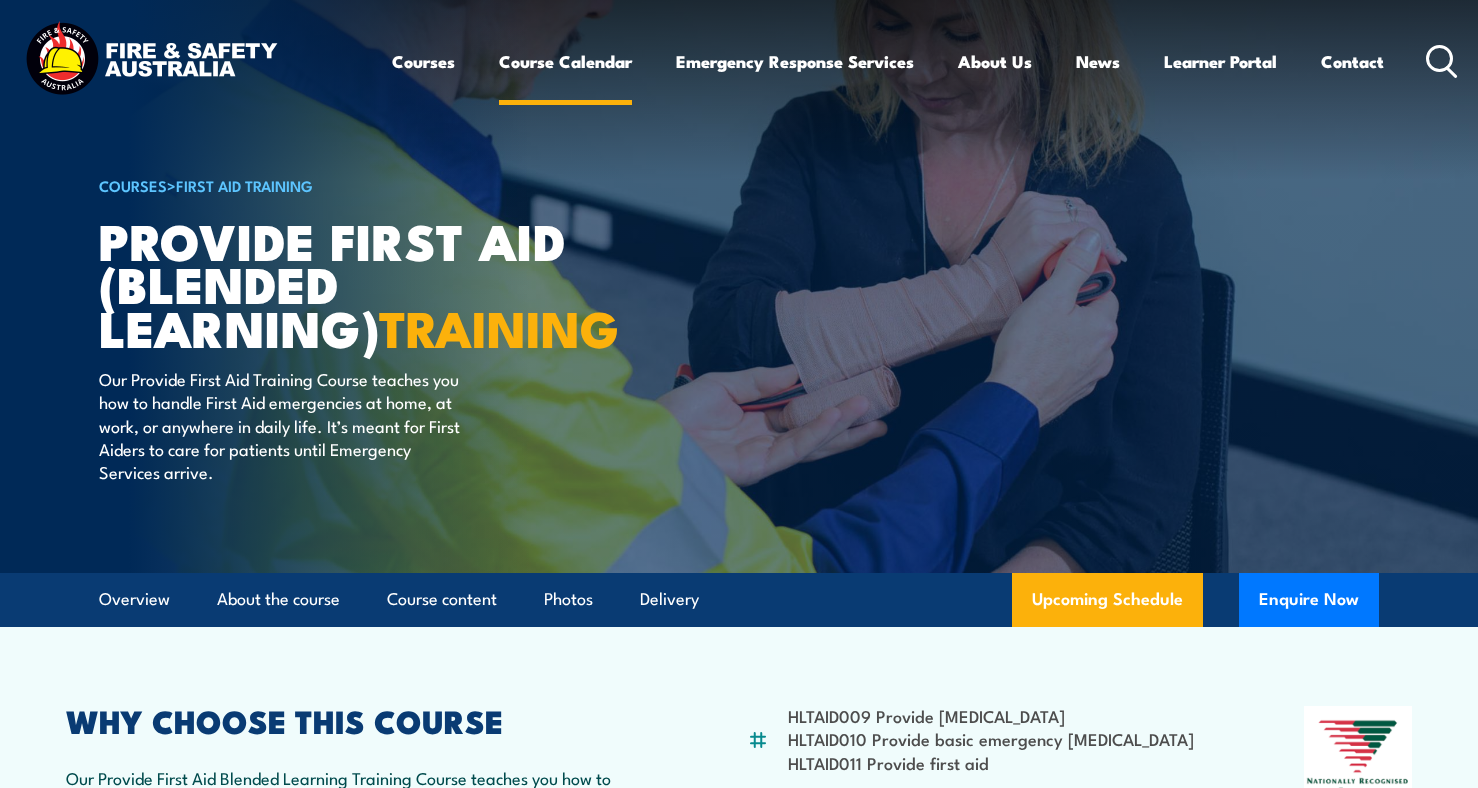 click on "Course Calendar" at bounding box center [565, 61] 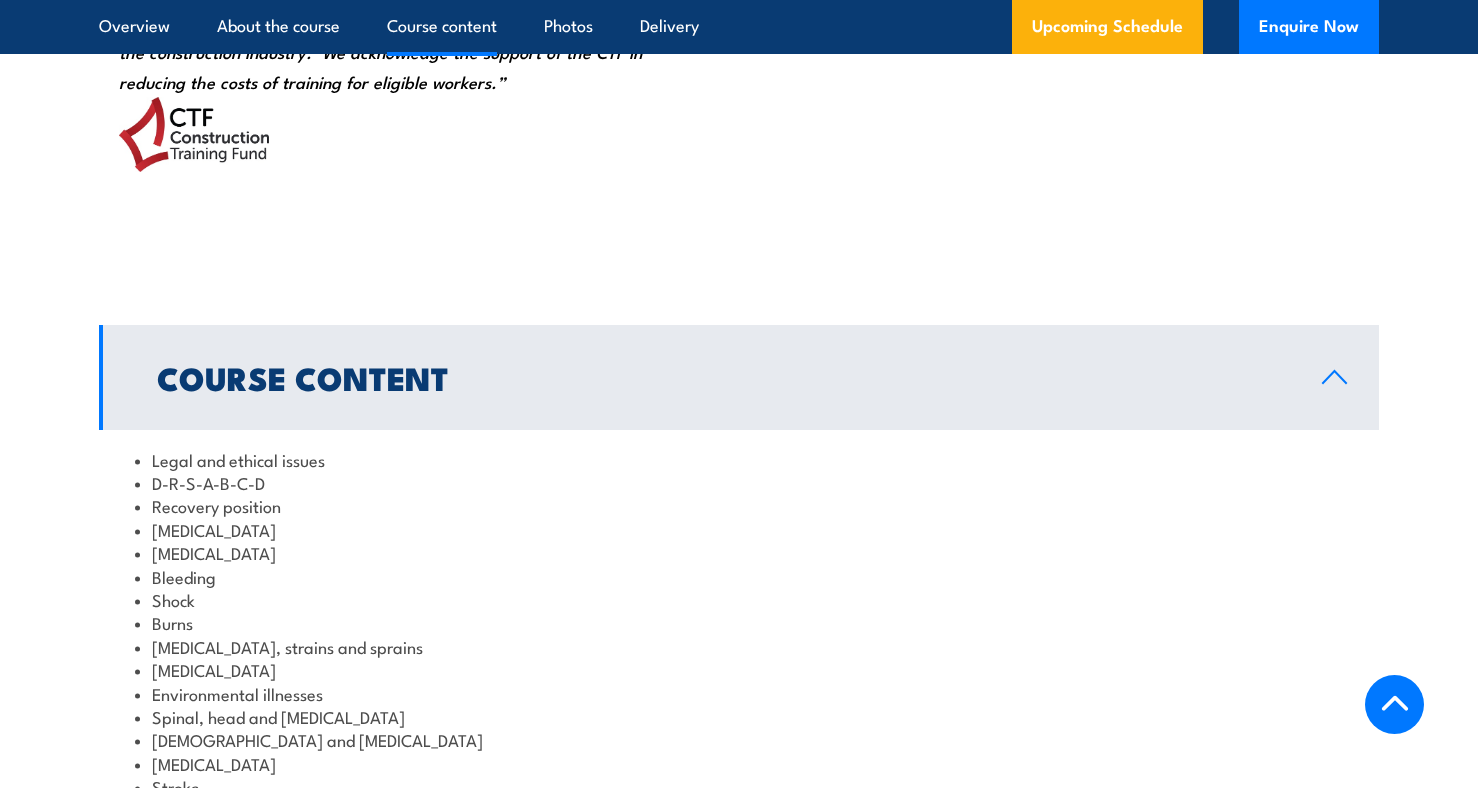 scroll, scrollTop: 2300, scrollLeft: 0, axis: vertical 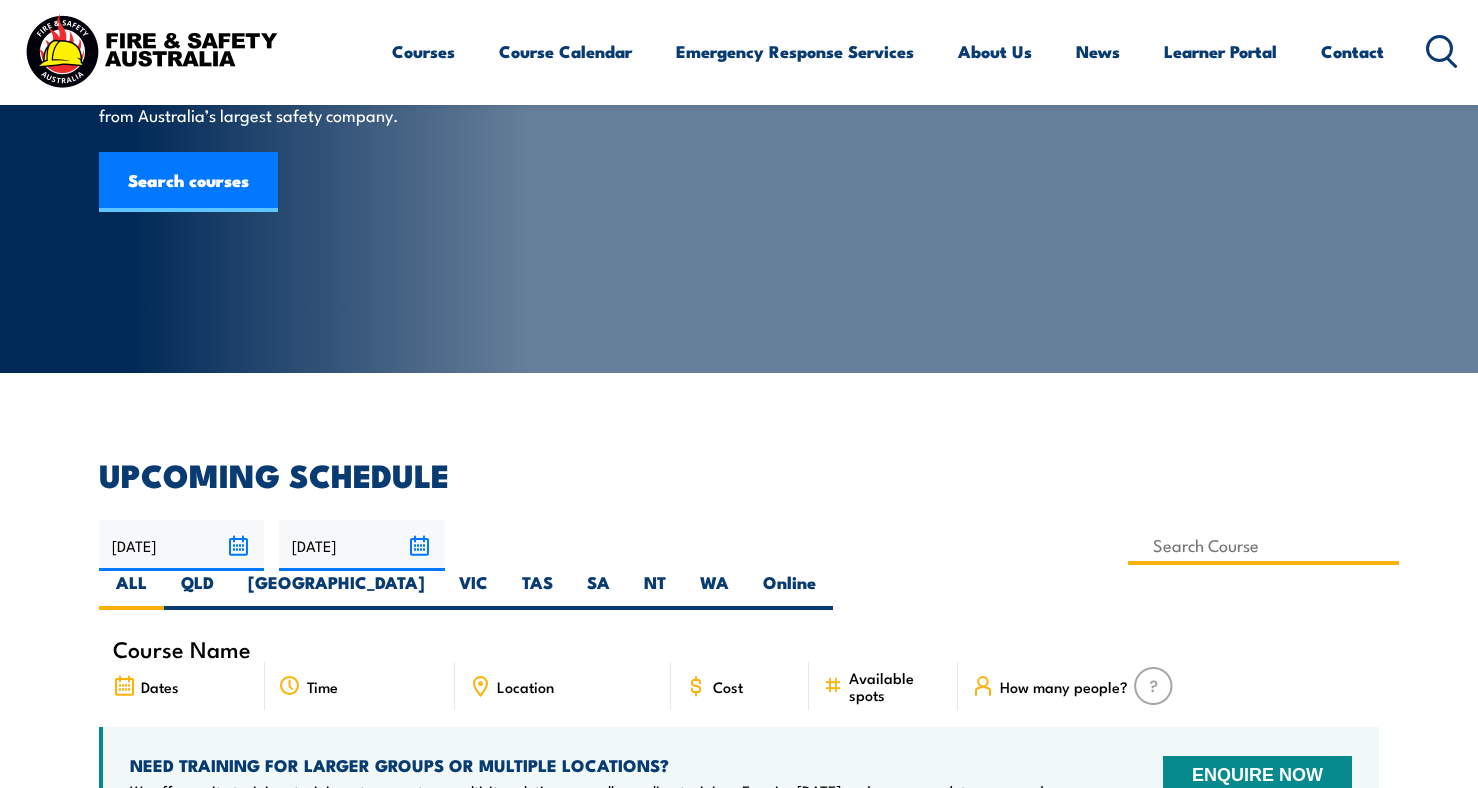 click at bounding box center [1263, 545] 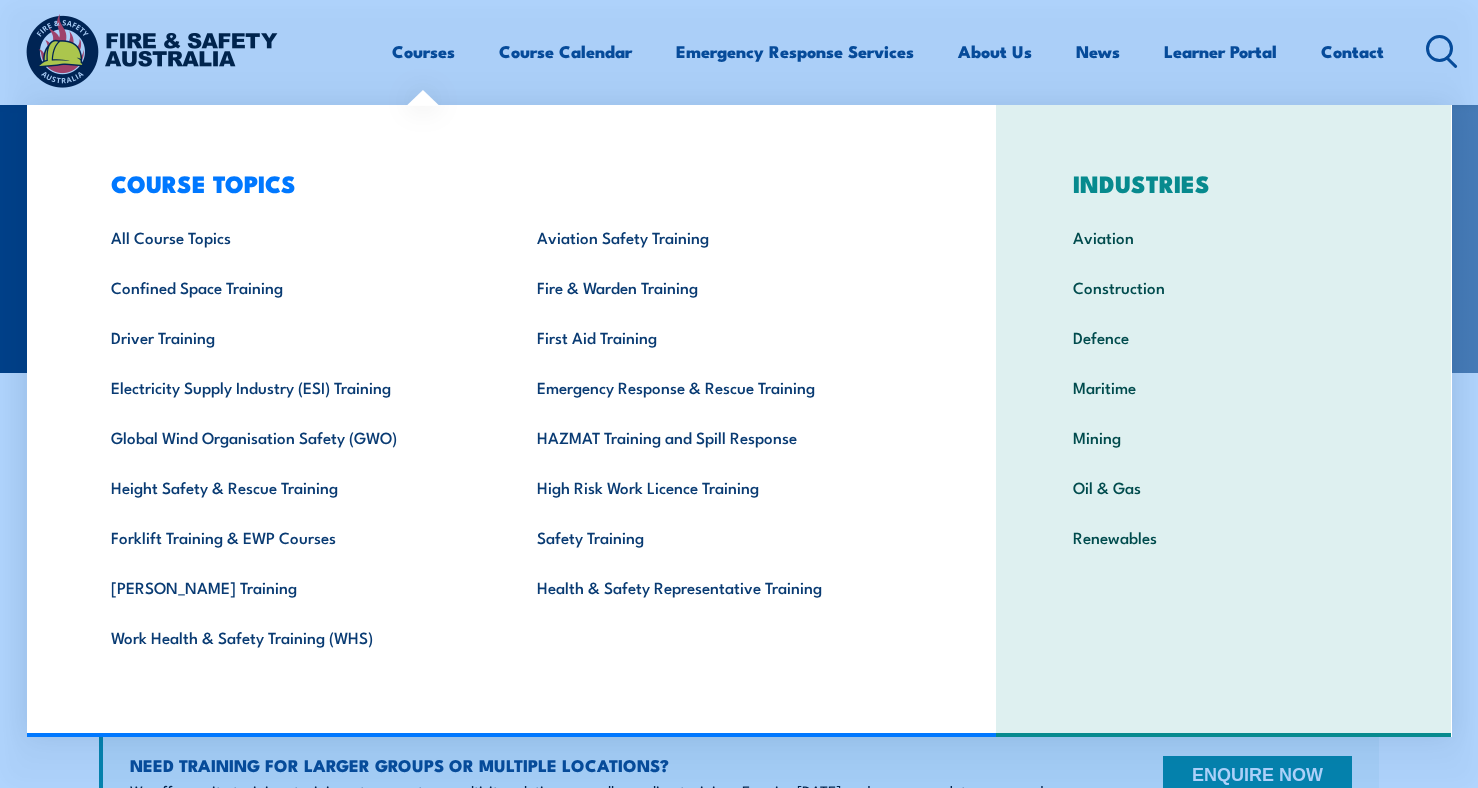 click on "Courses" at bounding box center (423, 51) 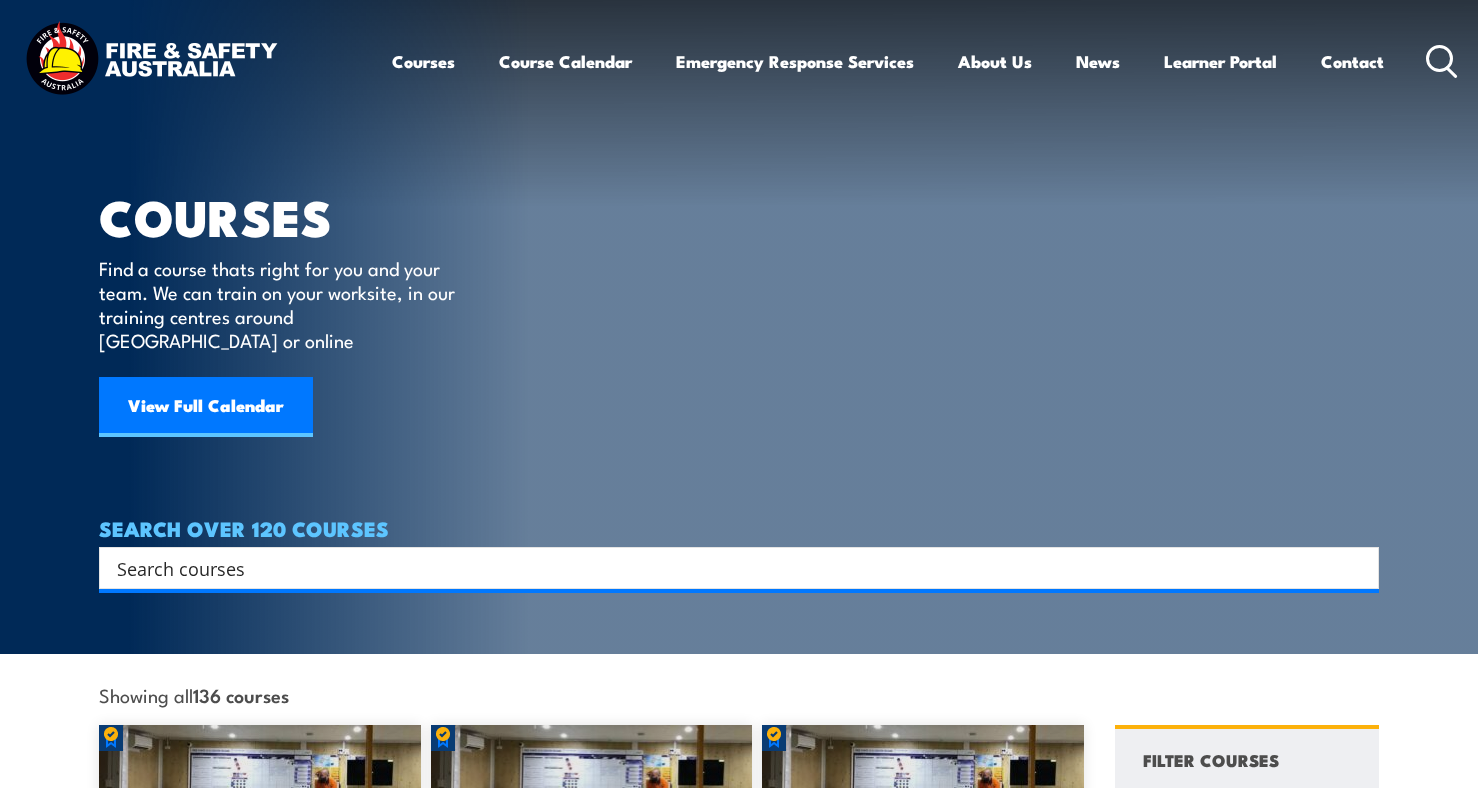 scroll, scrollTop: 0, scrollLeft: 0, axis: both 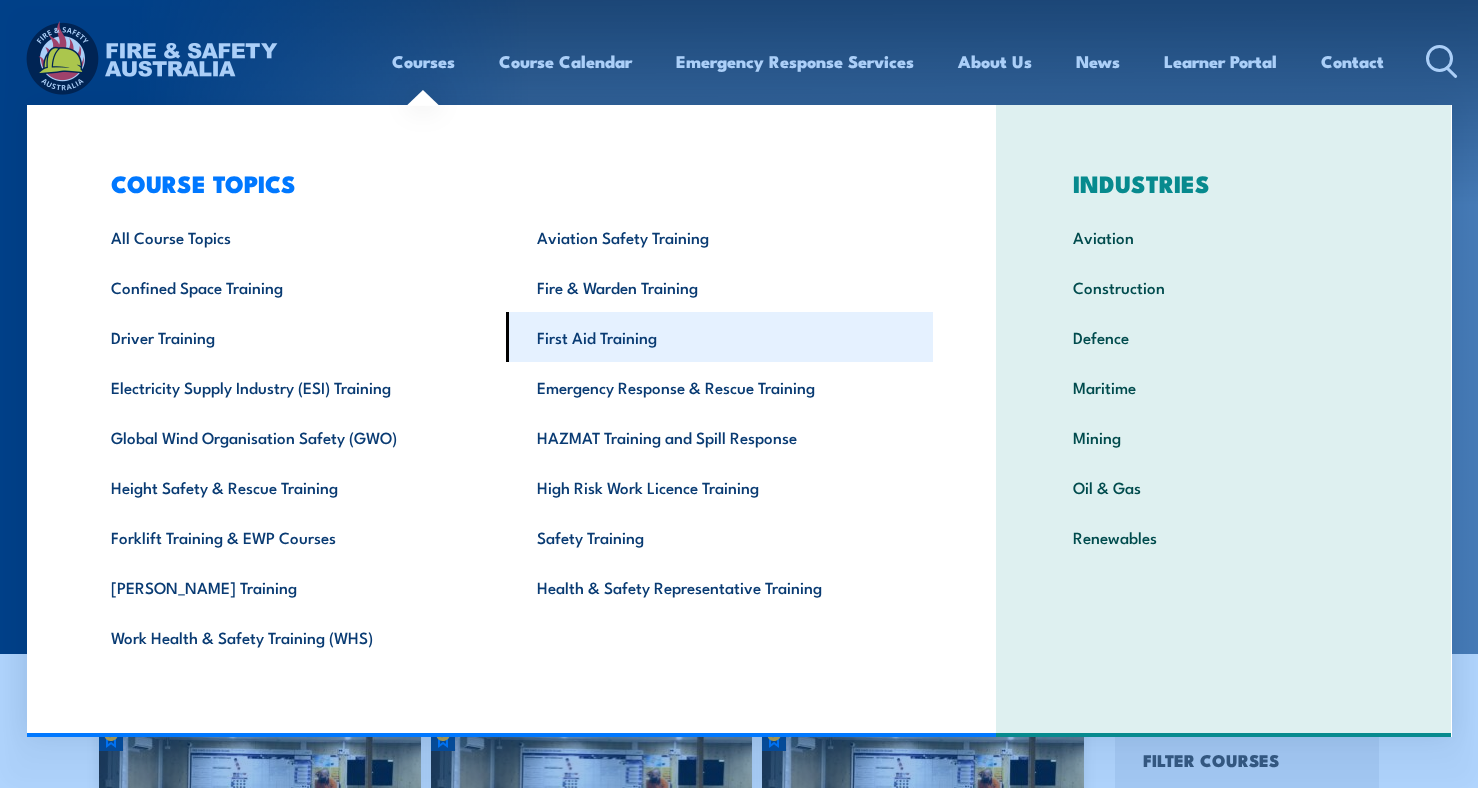 click on "First Aid Training" at bounding box center [719, 337] 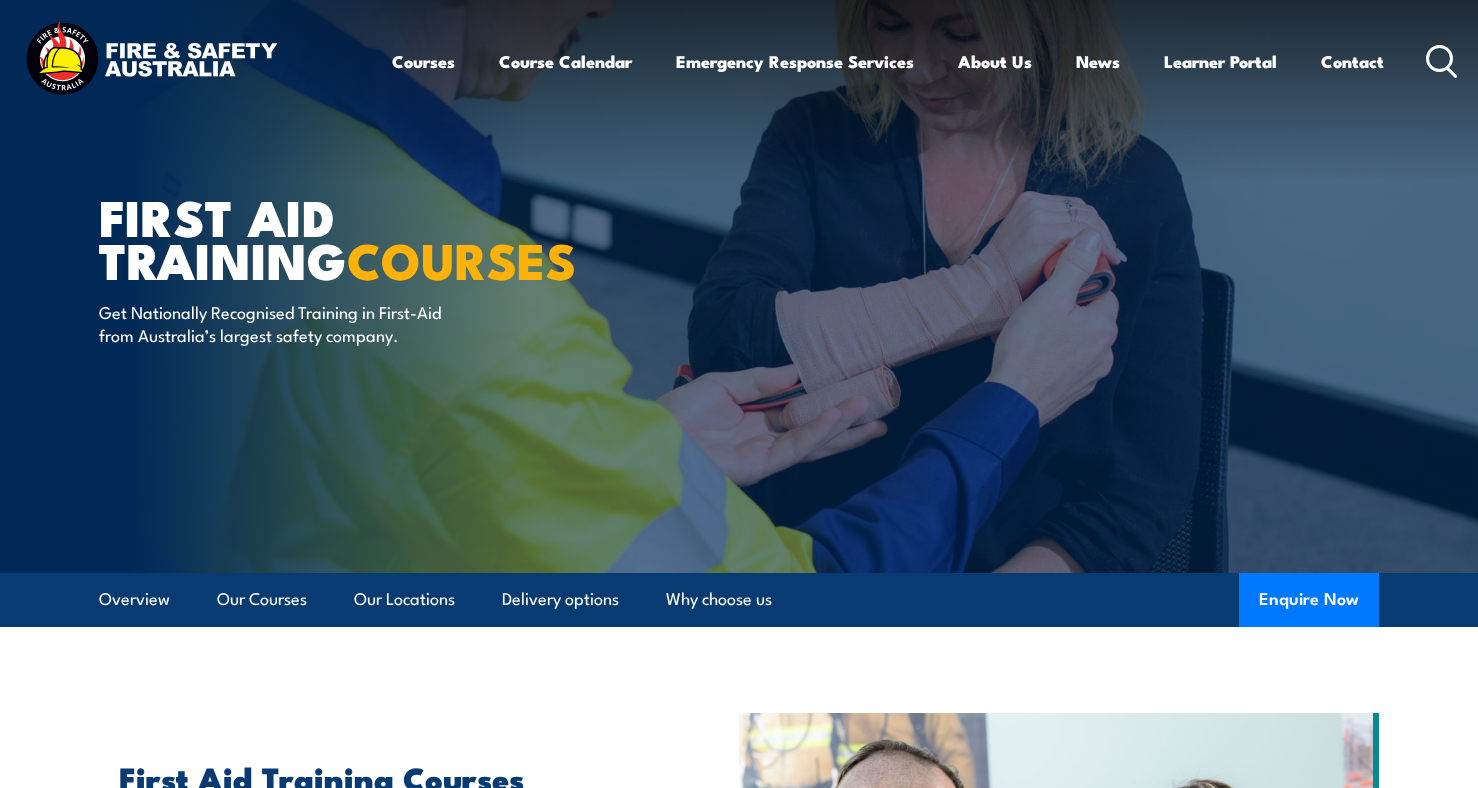 scroll, scrollTop: 0, scrollLeft: 0, axis: both 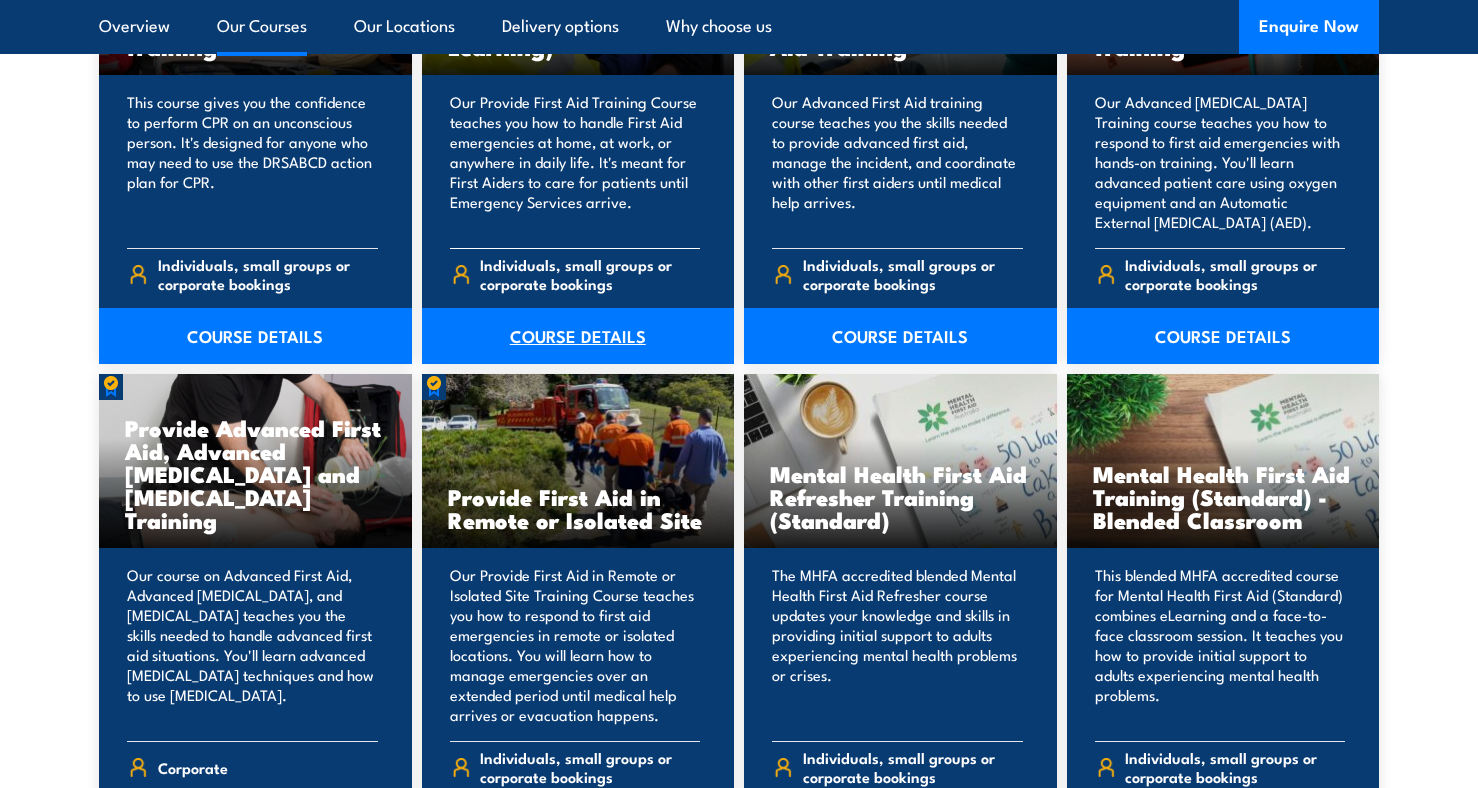 click on "COURSE DETAILS" at bounding box center (578, 336) 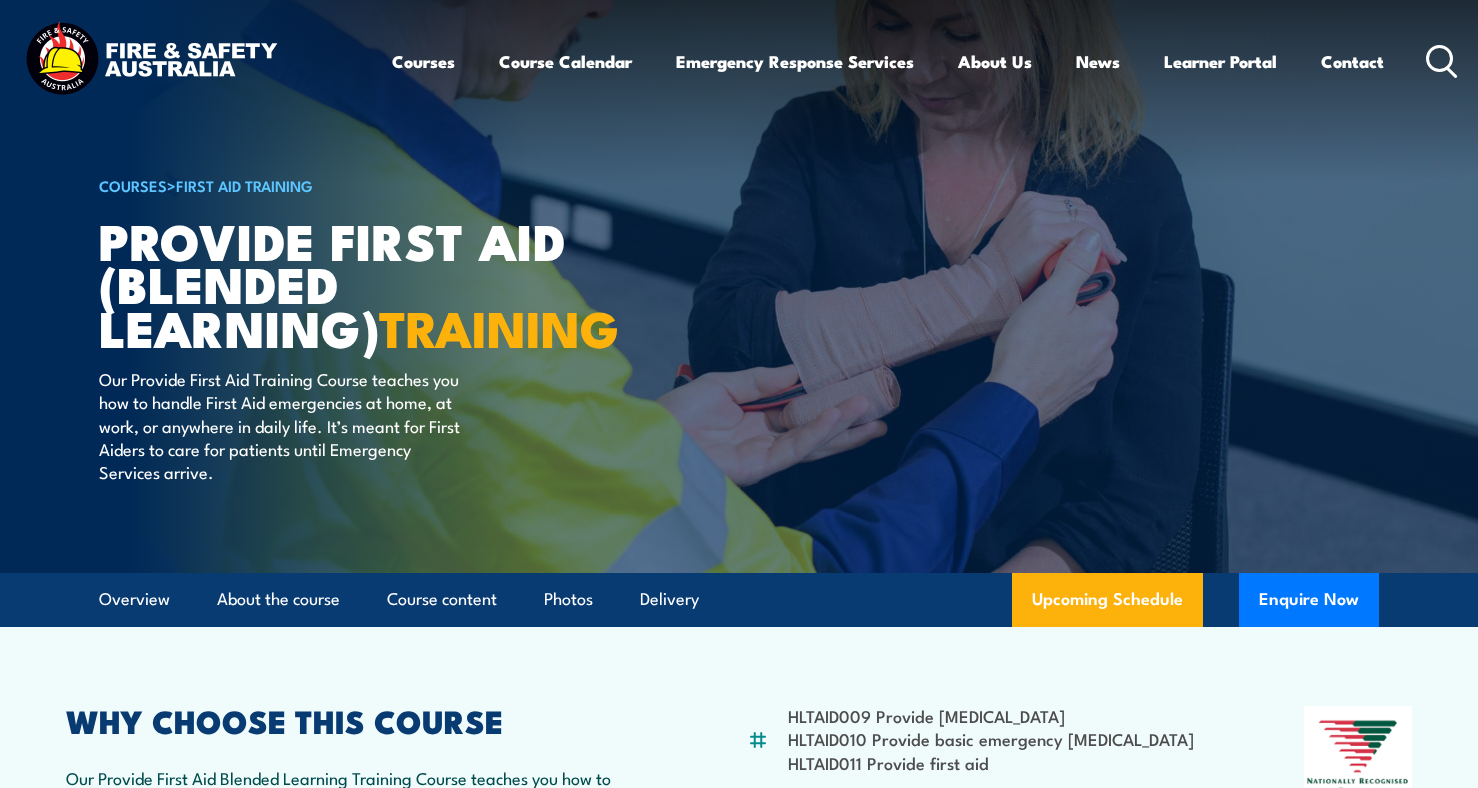 scroll, scrollTop: 0, scrollLeft: 0, axis: both 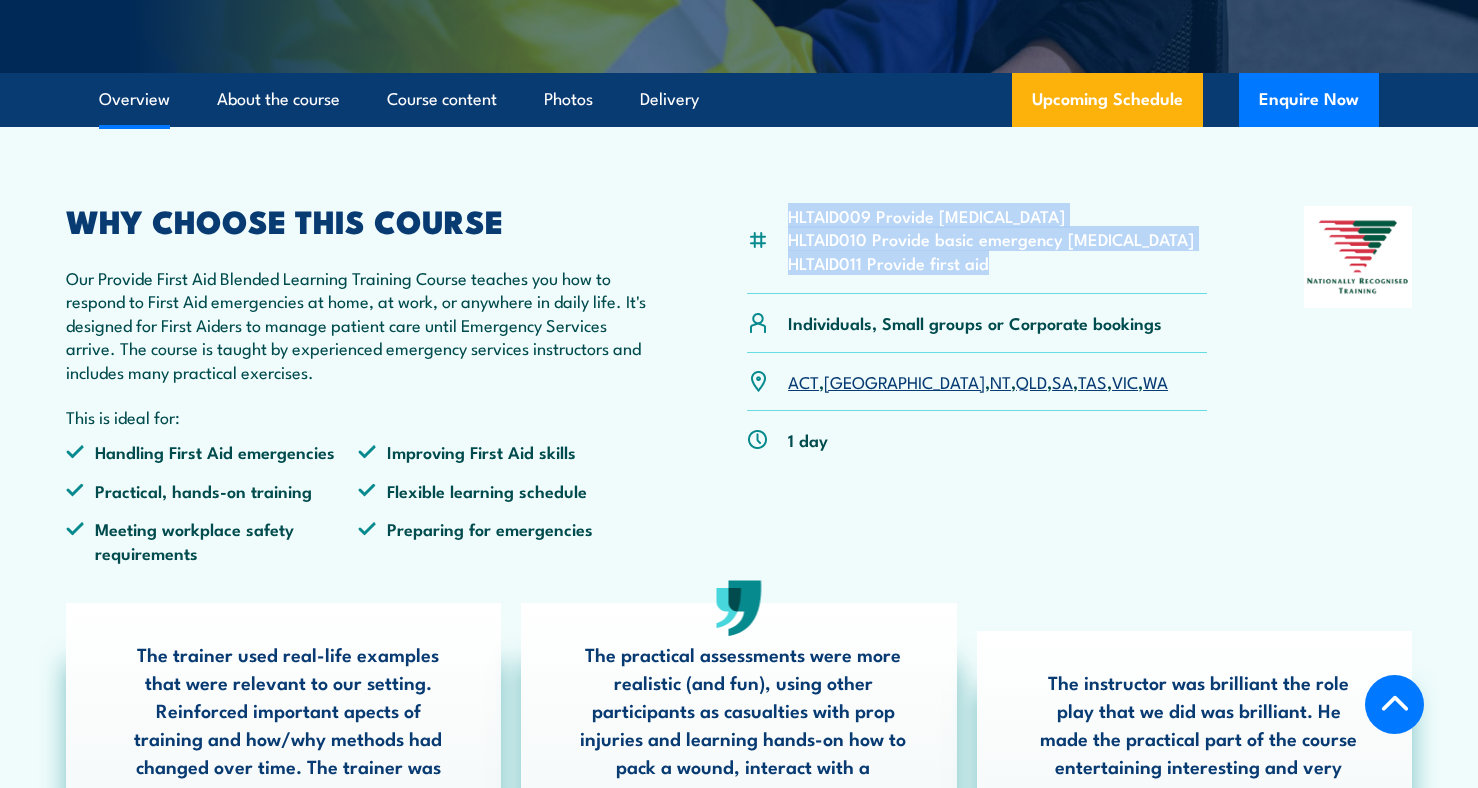 drag, startPoint x: 740, startPoint y: 239, endPoint x: 1008, endPoint y: 303, distance: 275.53583 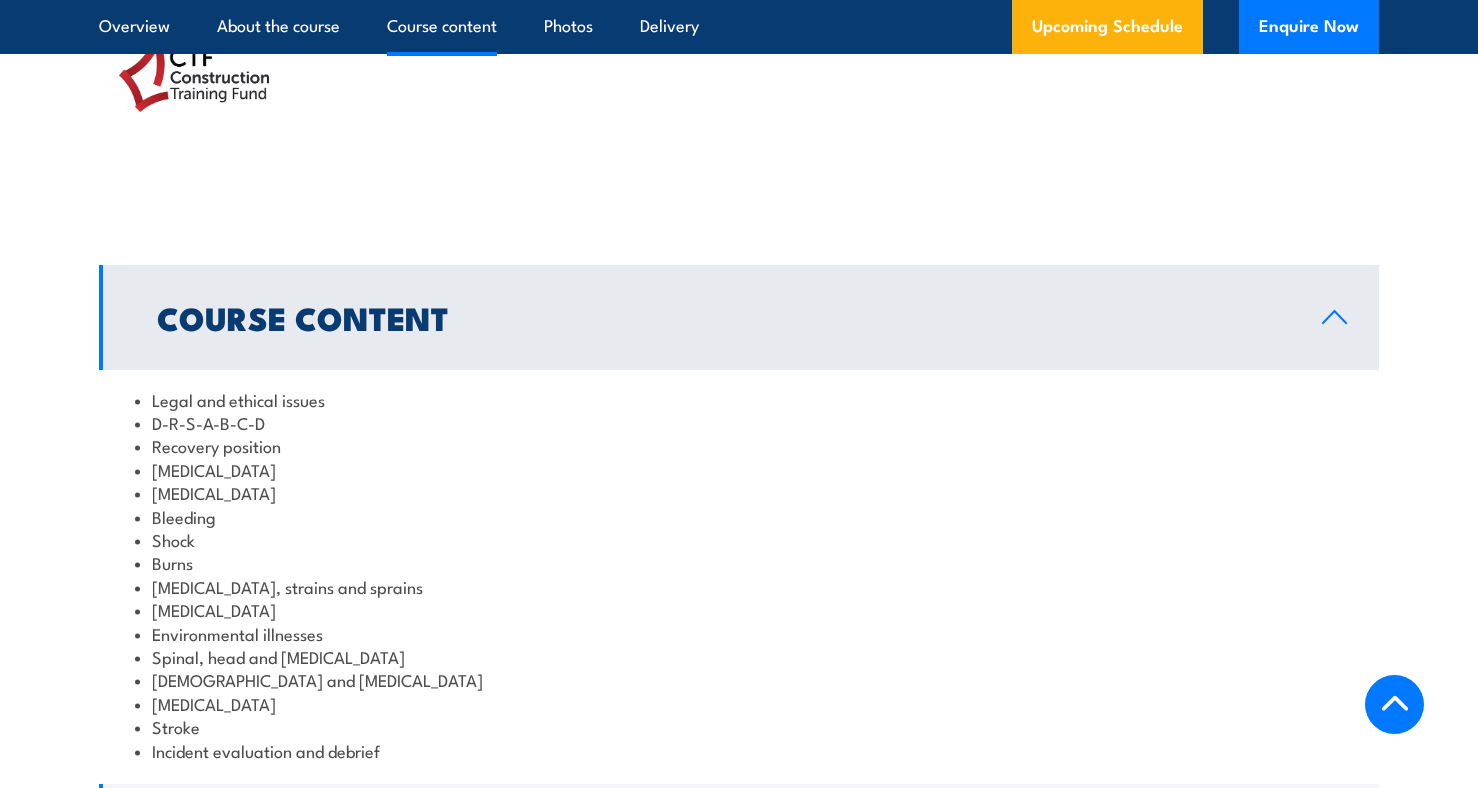 scroll, scrollTop: 2400, scrollLeft: 0, axis: vertical 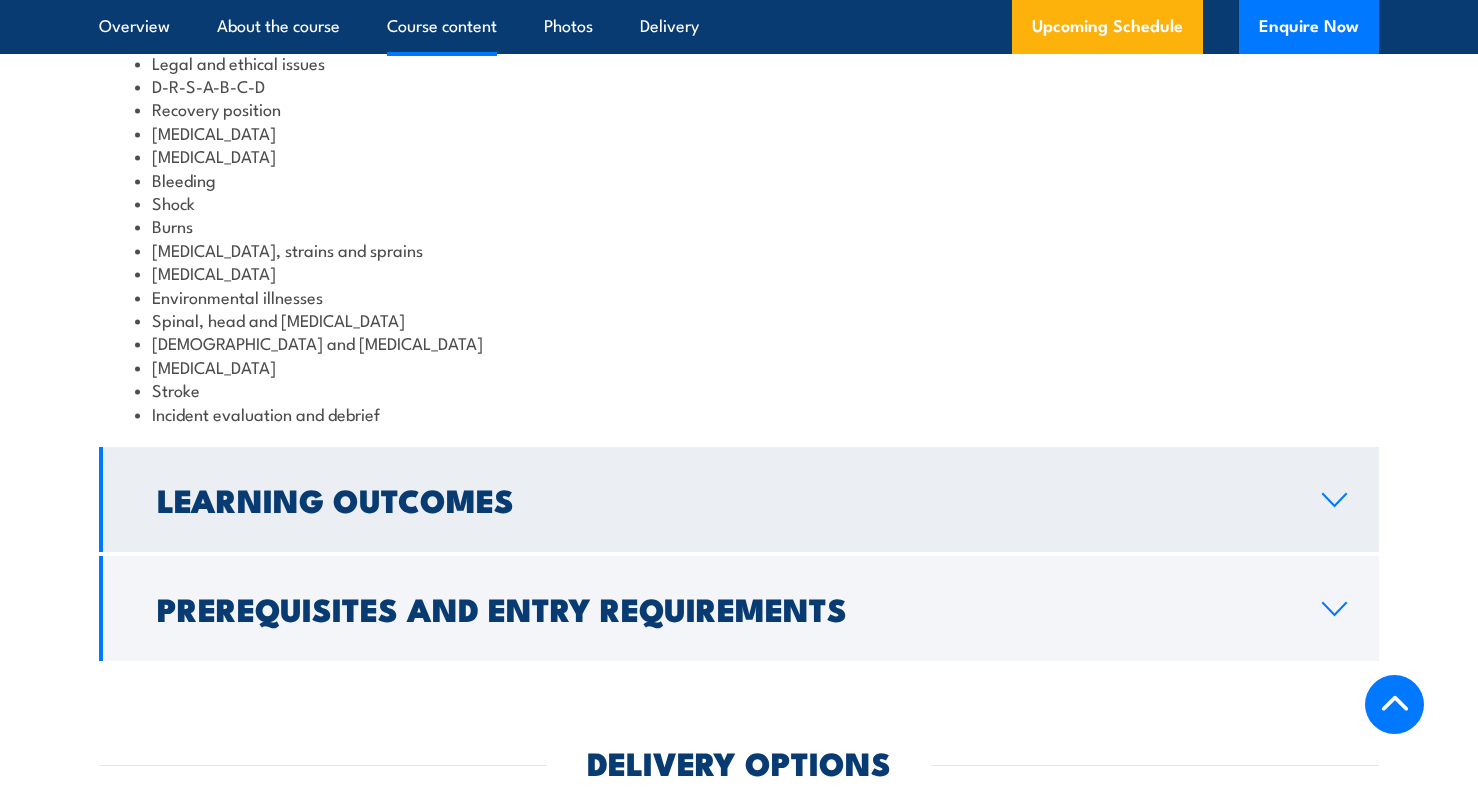 click on "Learning Outcomes" at bounding box center [723, 499] 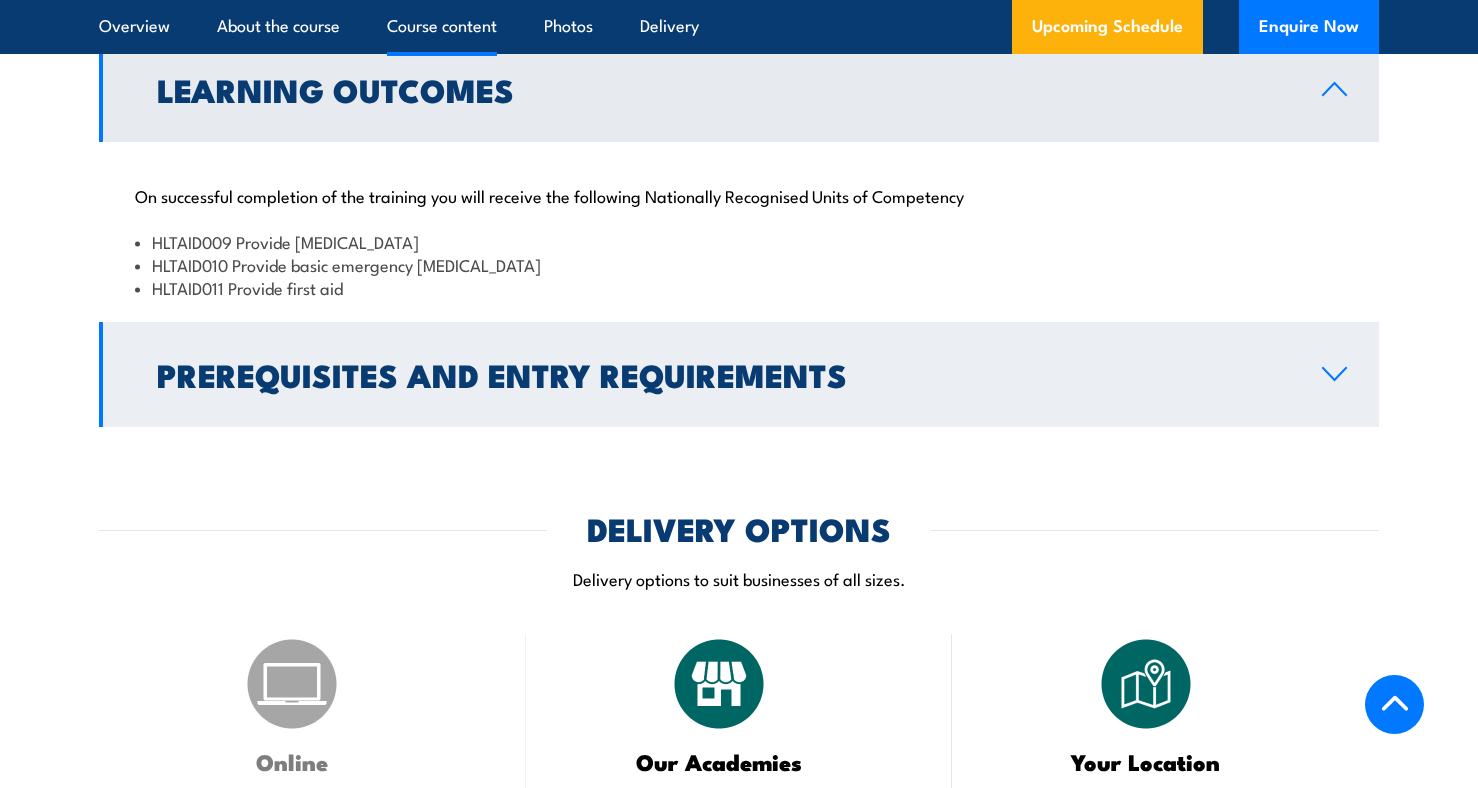click on "Prerequisites and Entry Requirements" at bounding box center (723, 374) 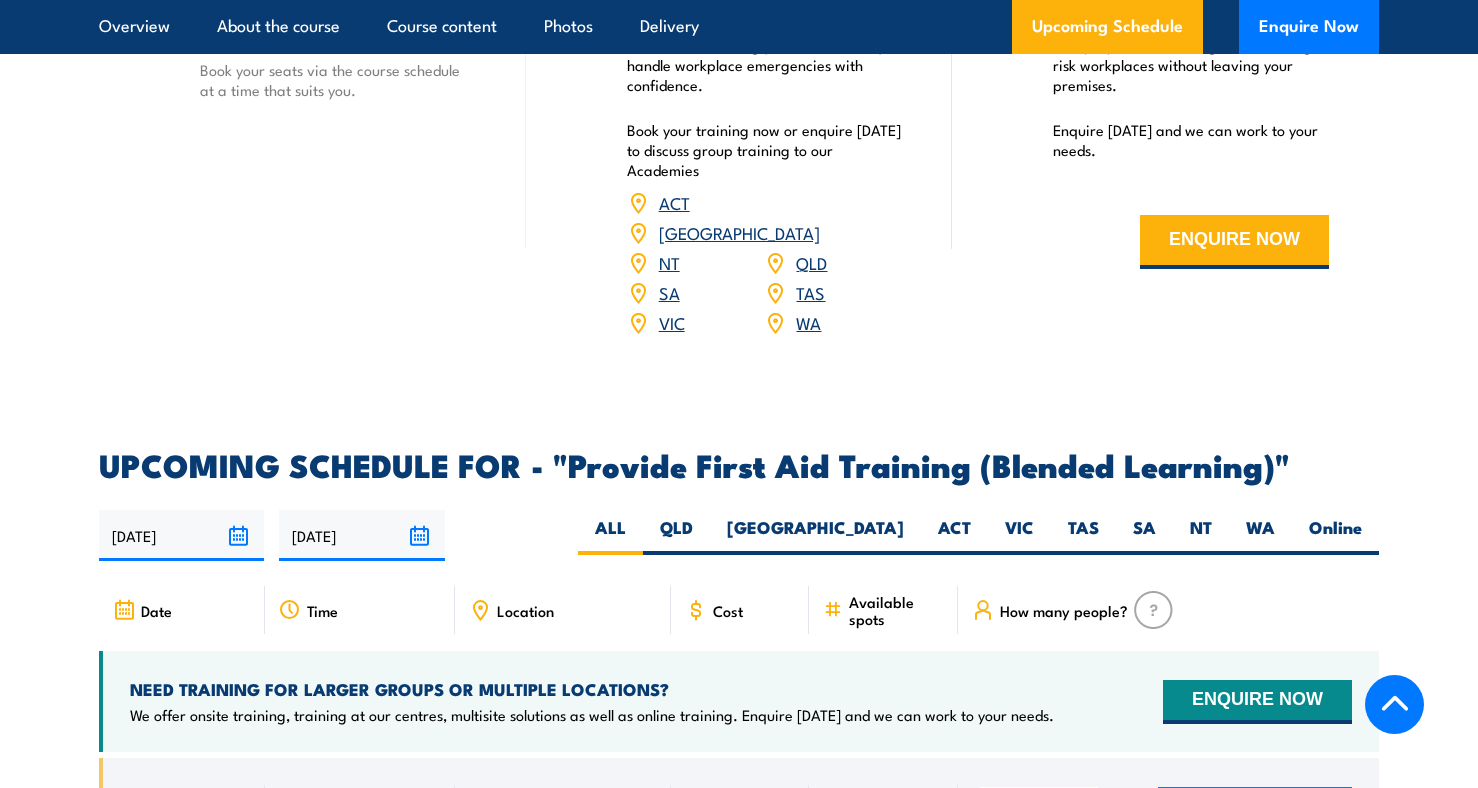 scroll, scrollTop: 3800, scrollLeft: 0, axis: vertical 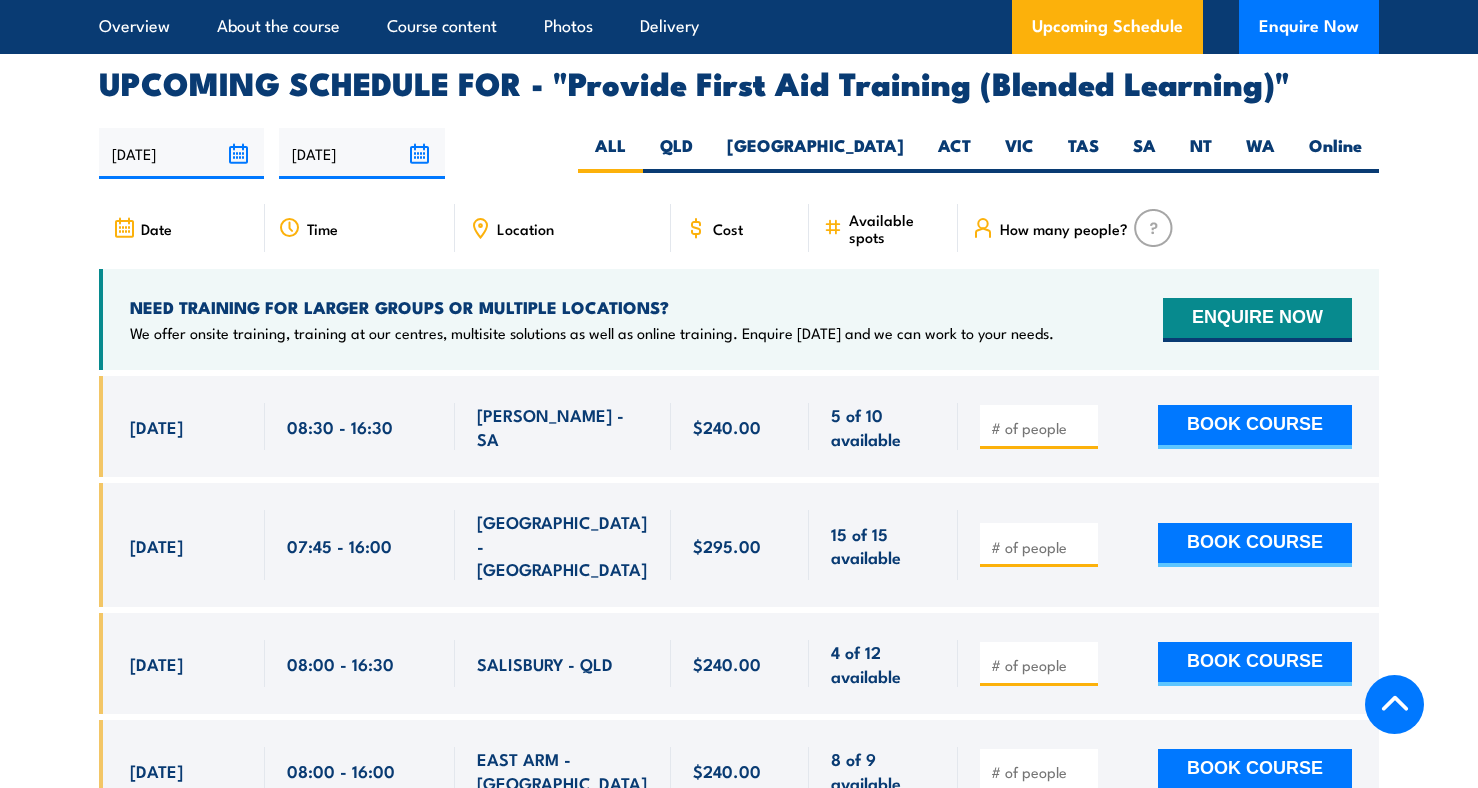 click on "Location" at bounding box center [563, 228] 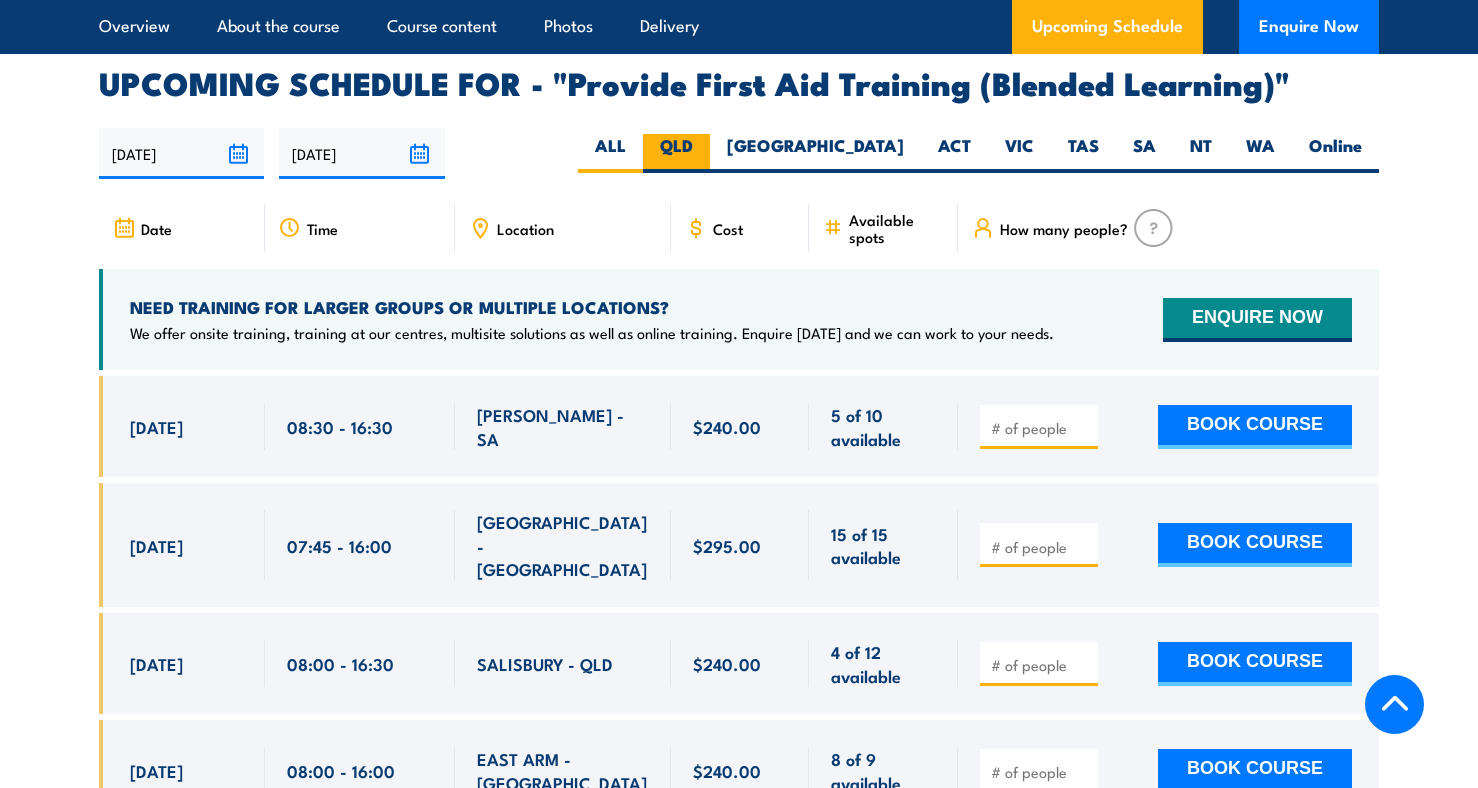 click on "QLD" at bounding box center [676, 153] 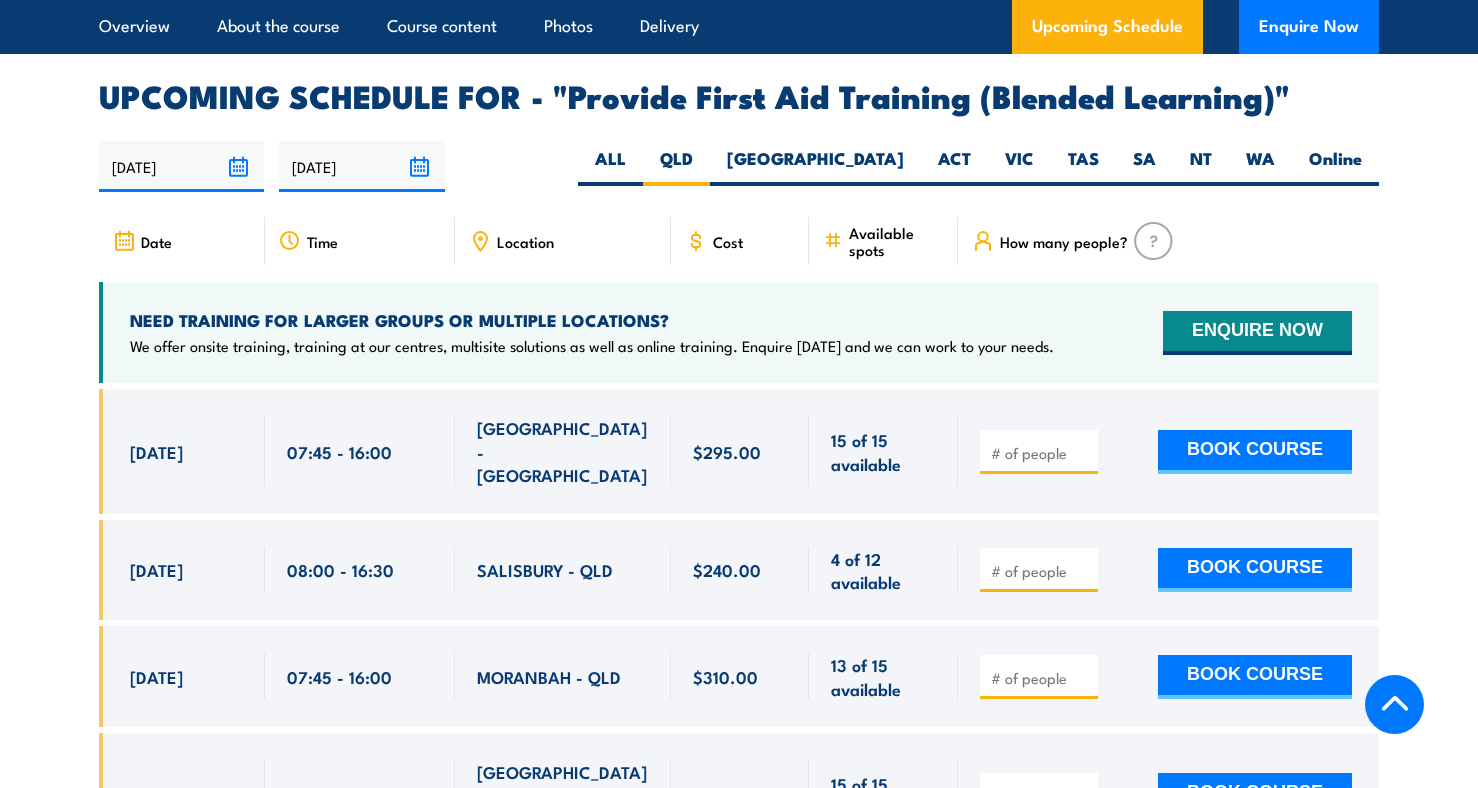 scroll, scrollTop: 0, scrollLeft: 0, axis: both 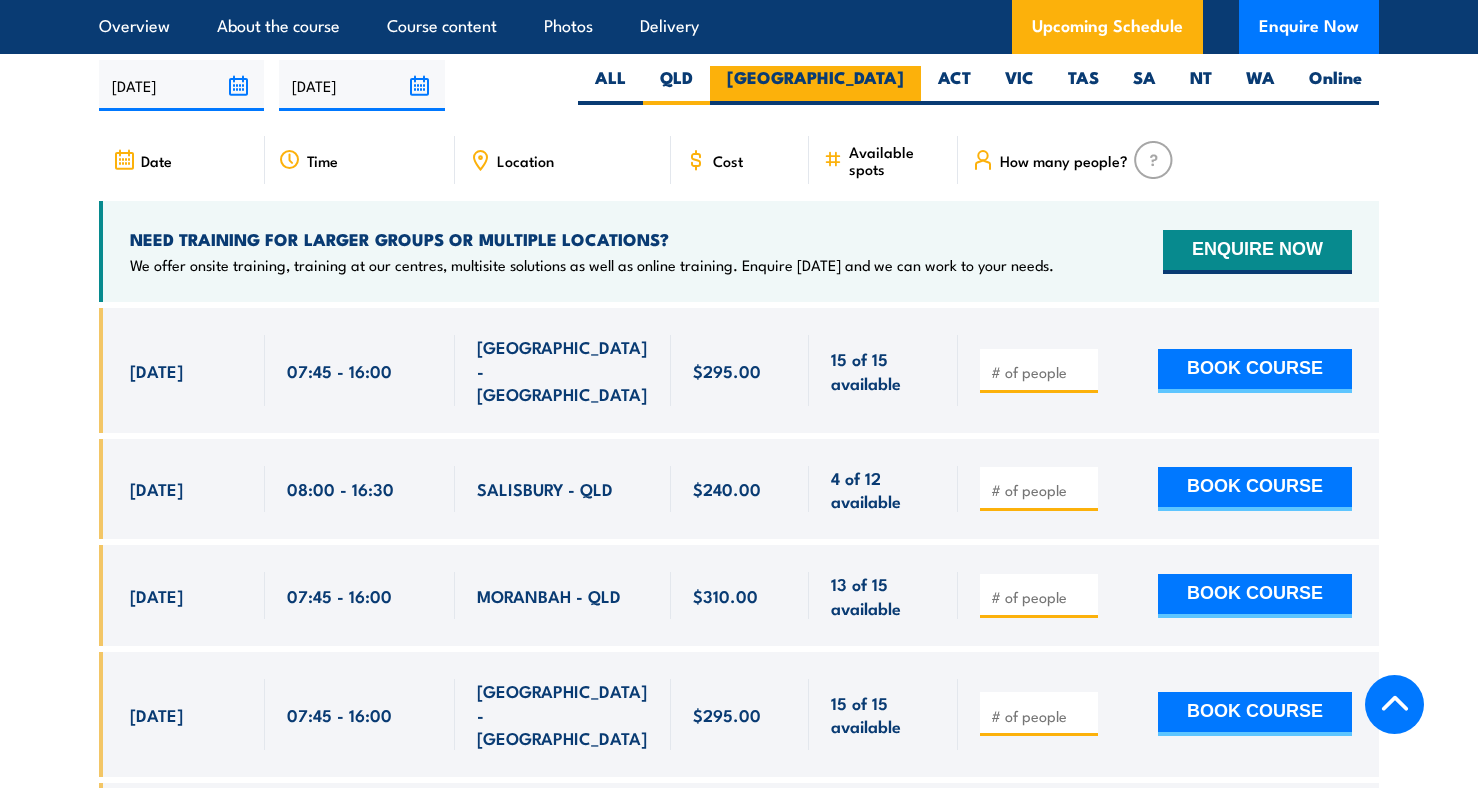 click on "[GEOGRAPHIC_DATA]" at bounding box center [815, 85] 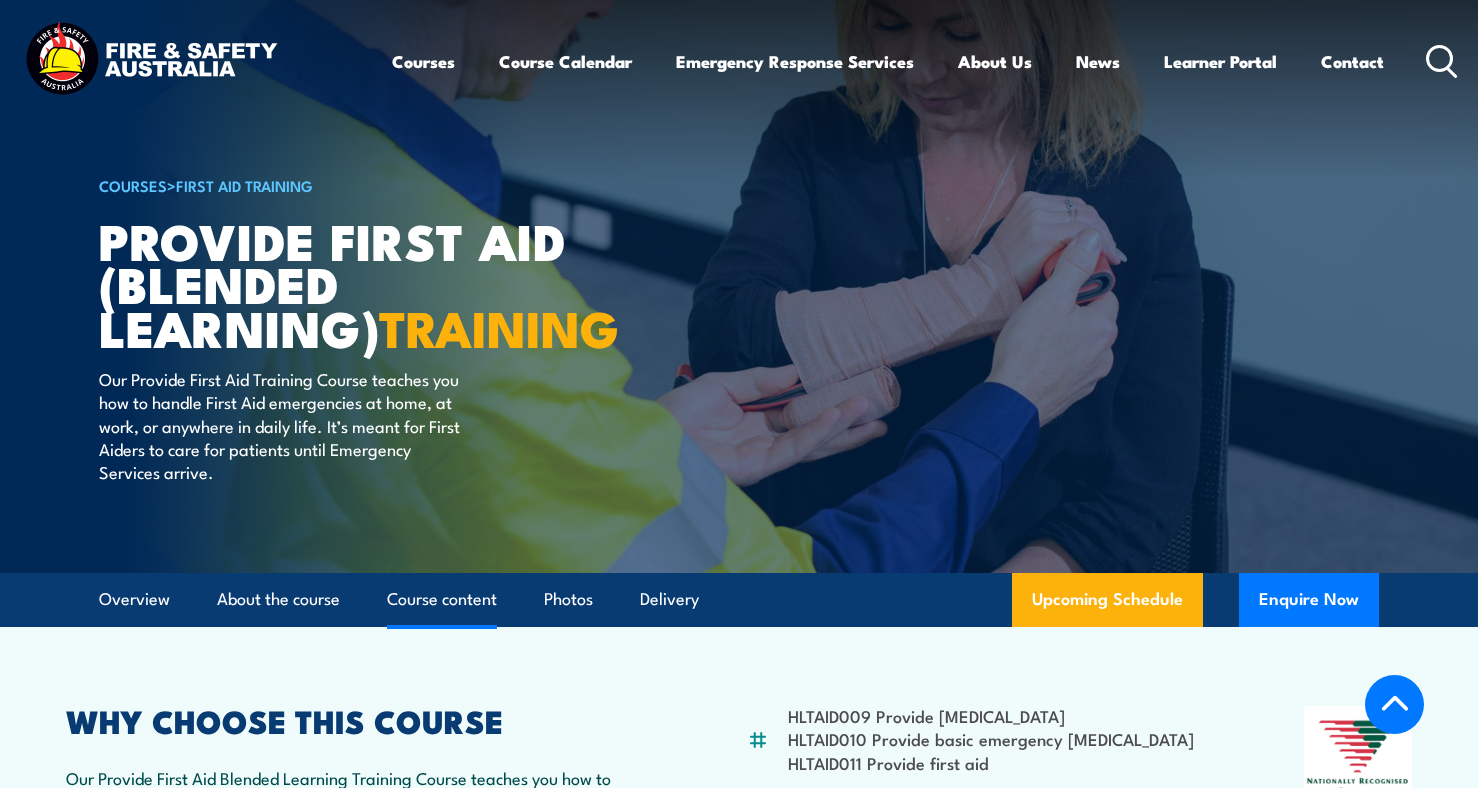 scroll, scrollTop: 3486, scrollLeft: 0, axis: vertical 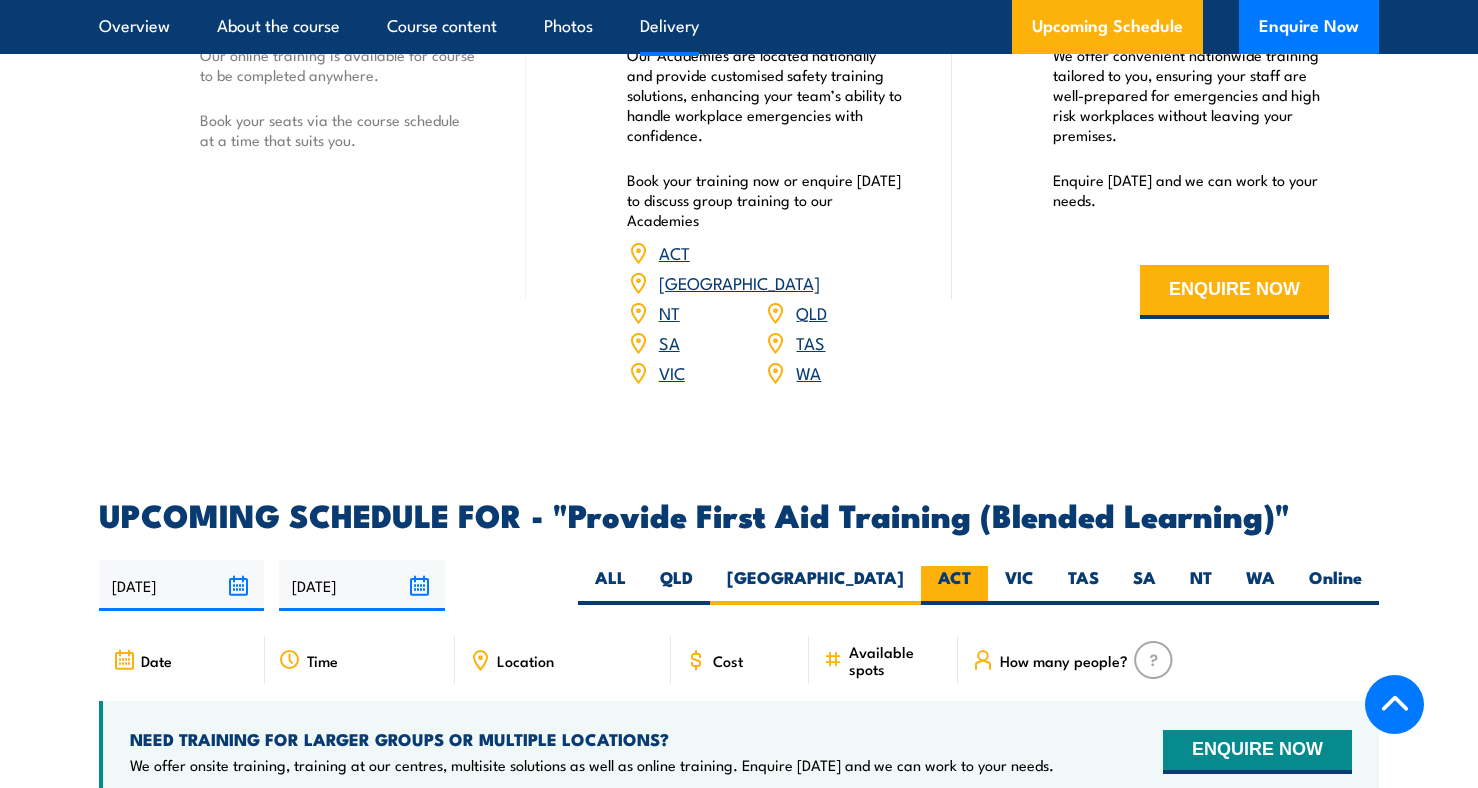 click on "ACT" at bounding box center (954, 585) 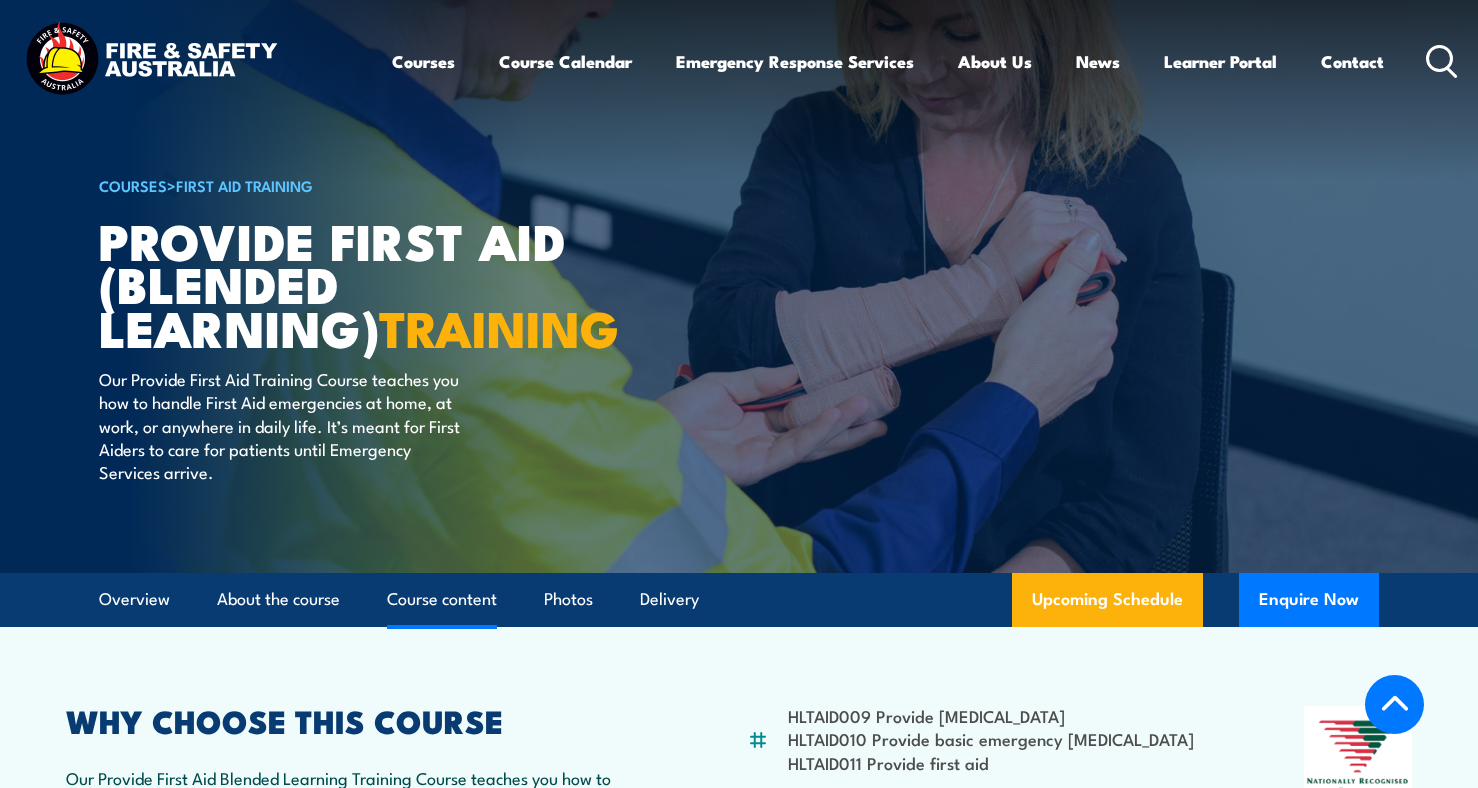 scroll, scrollTop: 3575, scrollLeft: 0, axis: vertical 